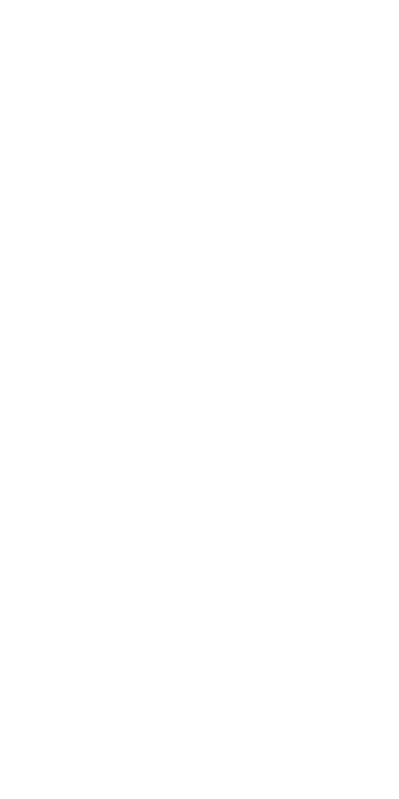 scroll, scrollTop: 0, scrollLeft: 0, axis: both 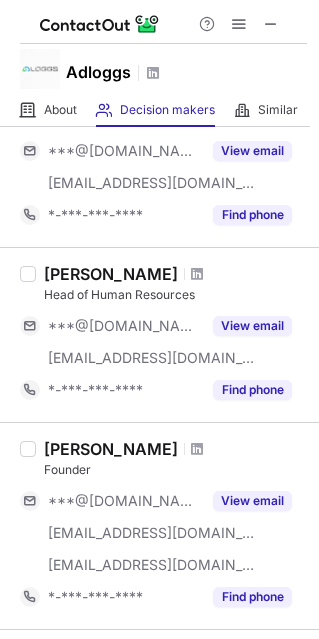 click on "[PERSON_NAME]" at bounding box center (111, 274) 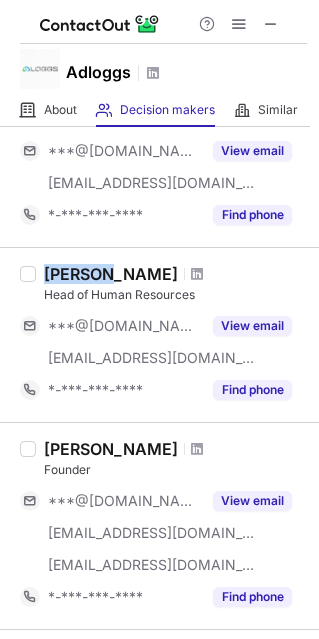 click on "[PERSON_NAME]" at bounding box center (111, 274) 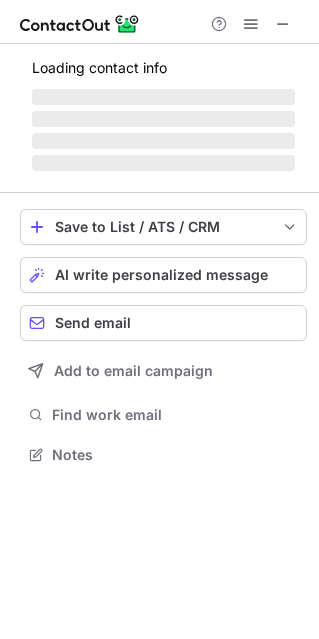 scroll, scrollTop: 10, scrollLeft: 10, axis: both 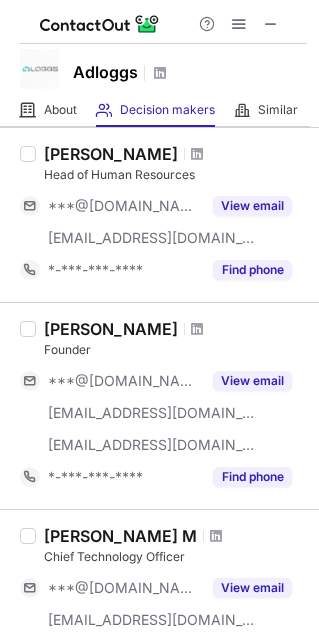 click on "Darshan Krishnasamy" at bounding box center (111, 329) 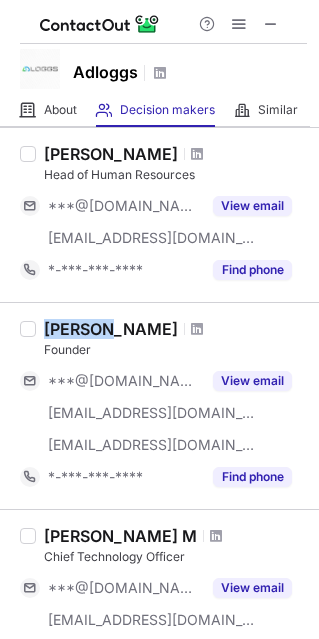 click on "Darshan Krishnasamy" at bounding box center [111, 329] 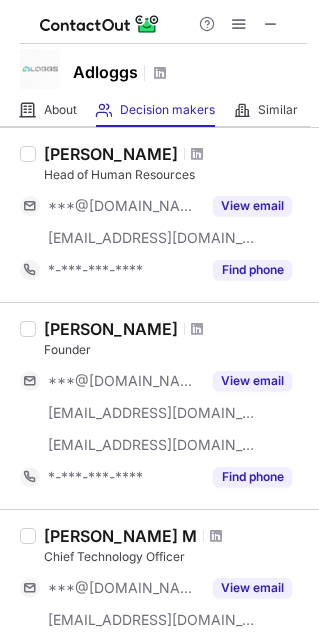 click on "Vignesh M" at bounding box center (120, 536) 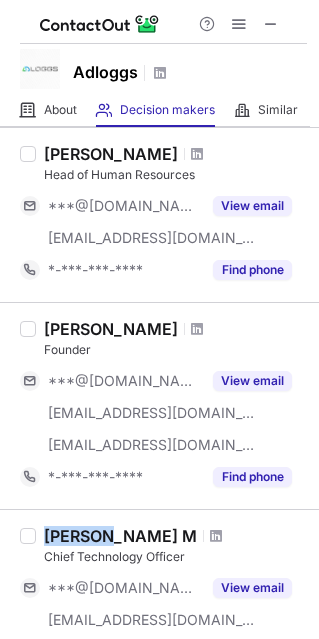 click on "Vignesh M" at bounding box center (120, 536) 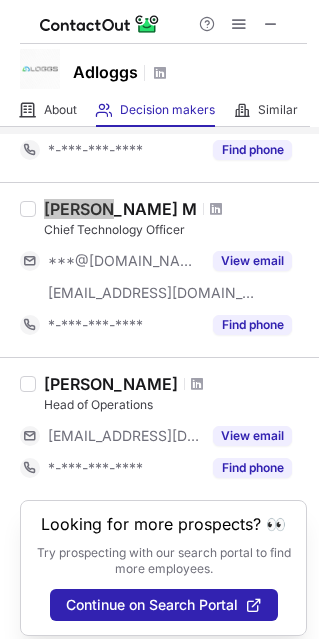 scroll, scrollTop: 600, scrollLeft: 0, axis: vertical 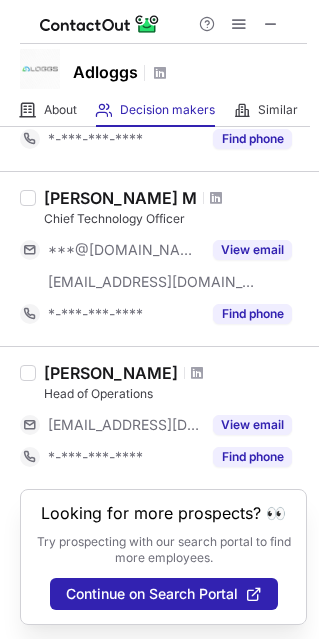 click on "Gautam Prakash" at bounding box center (111, 373) 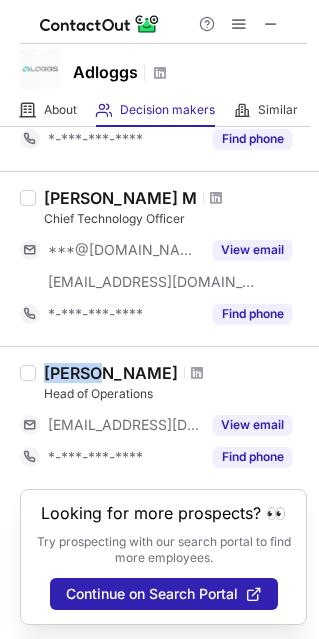 click on "Gautam Prakash" at bounding box center [111, 373] 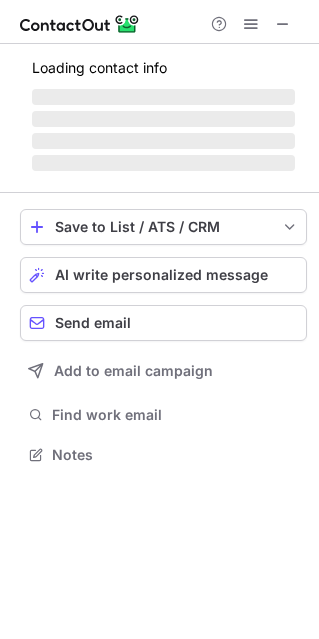 scroll, scrollTop: 10, scrollLeft: 10, axis: both 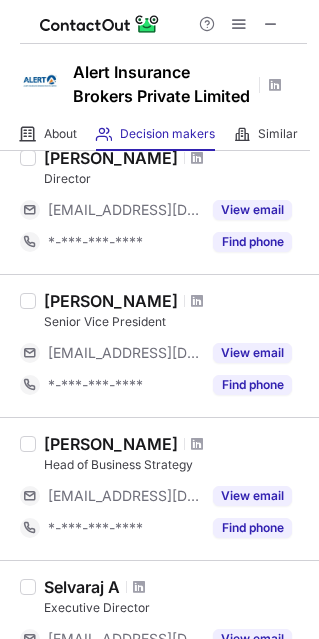 click on "Srinivasan Cv" at bounding box center [111, 301] 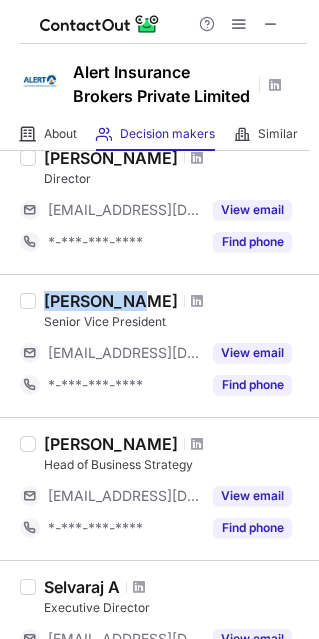click on "Srinivasan Cv" at bounding box center [111, 301] 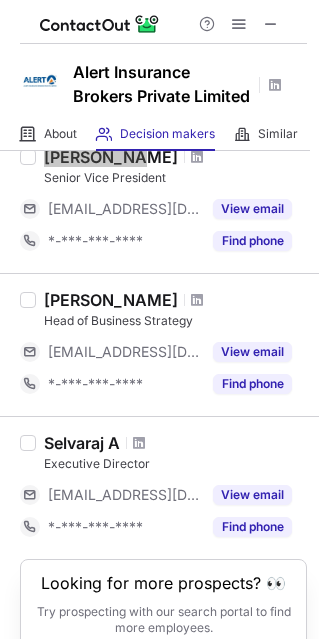 scroll, scrollTop: 1020, scrollLeft: 0, axis: vertical 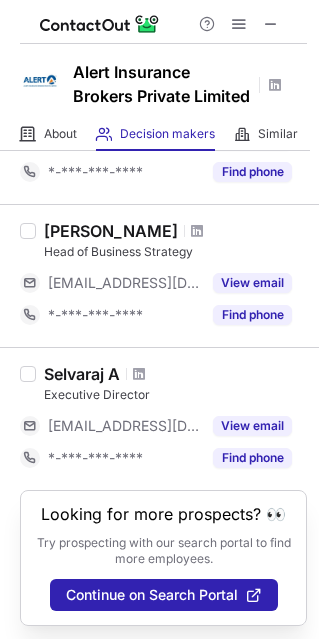 click on "Selvaraj A" at bounding box center [82, 374] 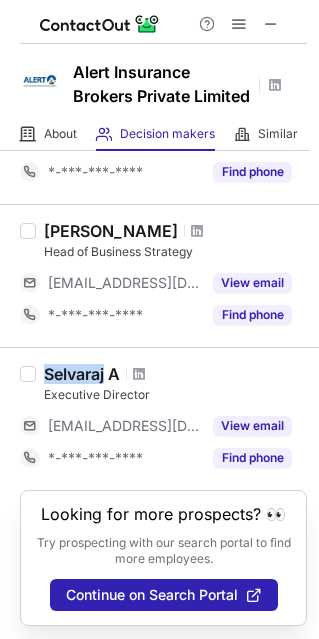 click on "Selvaraj A" at bounding box center (82, 374) 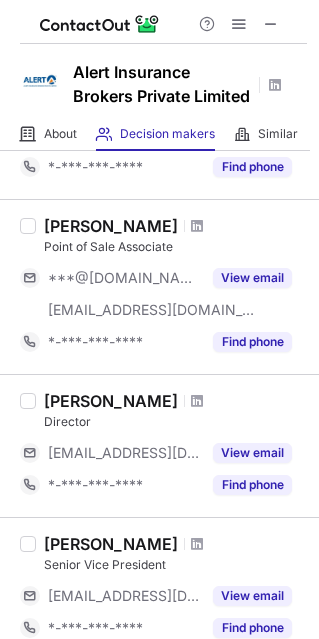 scroll, scrollTop: 1020, scrollLeft: 0, axis: vertical 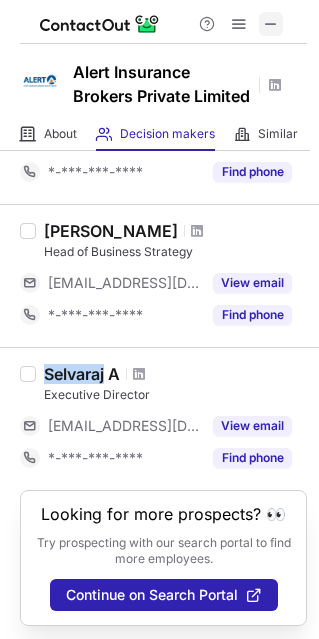 click at bounding box center [271, 24] 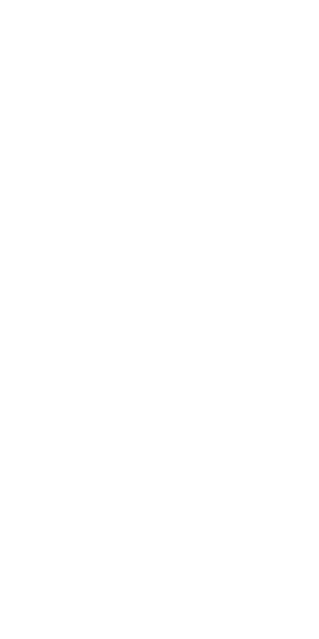scroll, scrollTop: 0, scrollLeft: 0, axis: both 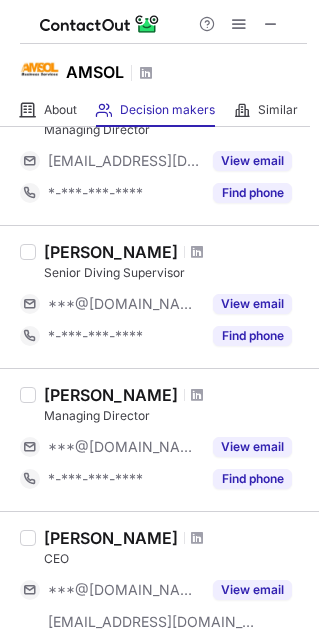 click on "[PERSON_NAME]" at bounding box center (111, 395) 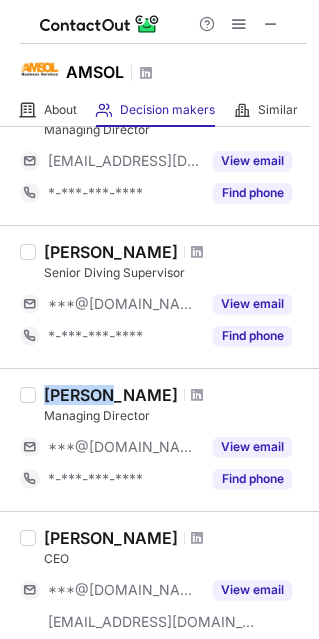 click on "[PERSON_NAME]" at bounding box center [111, 395] 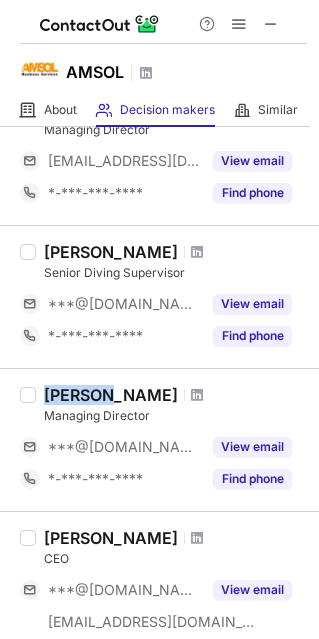 copy on "Vrajlal" 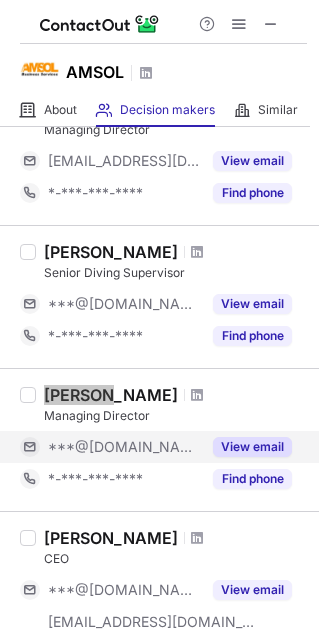 scroll, scrollTop: 266, scrollLeft: 0, axis: vertical 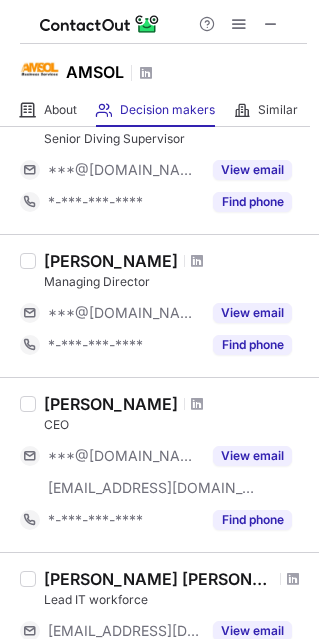 click on "[PERSON_NAME]" at bounding box center [111, 404] 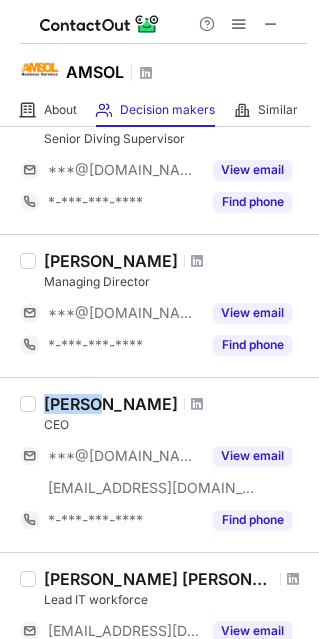click on "[PERSON_NAME]" at bounding box center (111, 404) 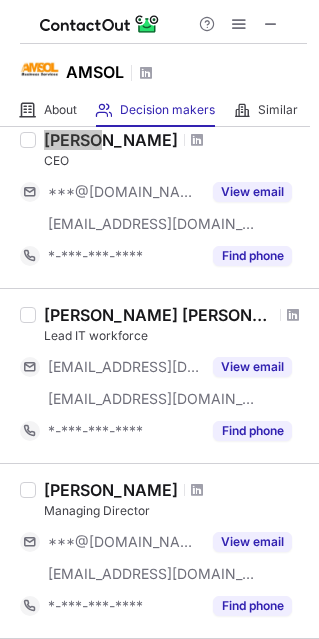 scroll, scrollTop: 531, scrollLeft: 0, axis: vertical 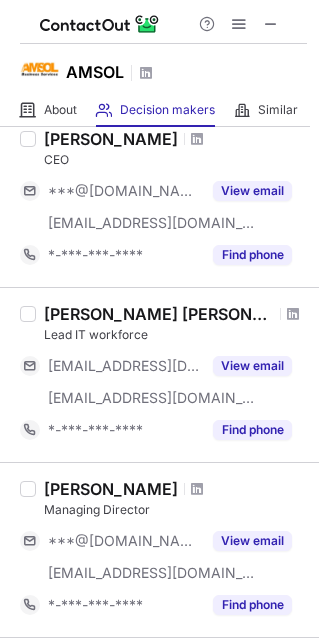 click on "[PERSON_NAME]" at bounding box center (111, 489) 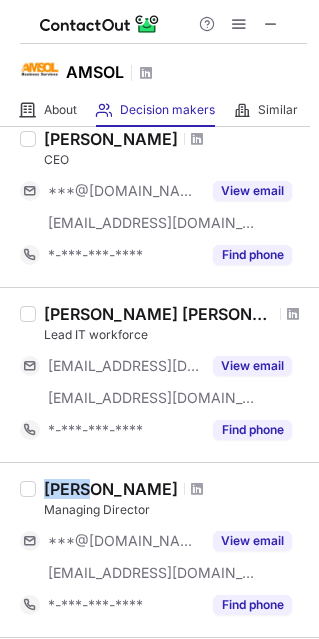 click on "[PERSON_NAME]" at bounding box center [111, 489] 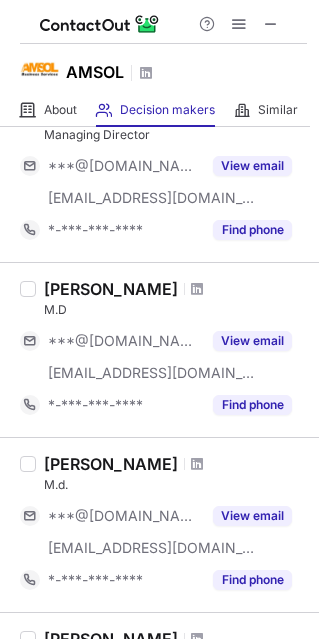 scroll, scrollTop: 909, scrollLeft: 0, axis: vertical 